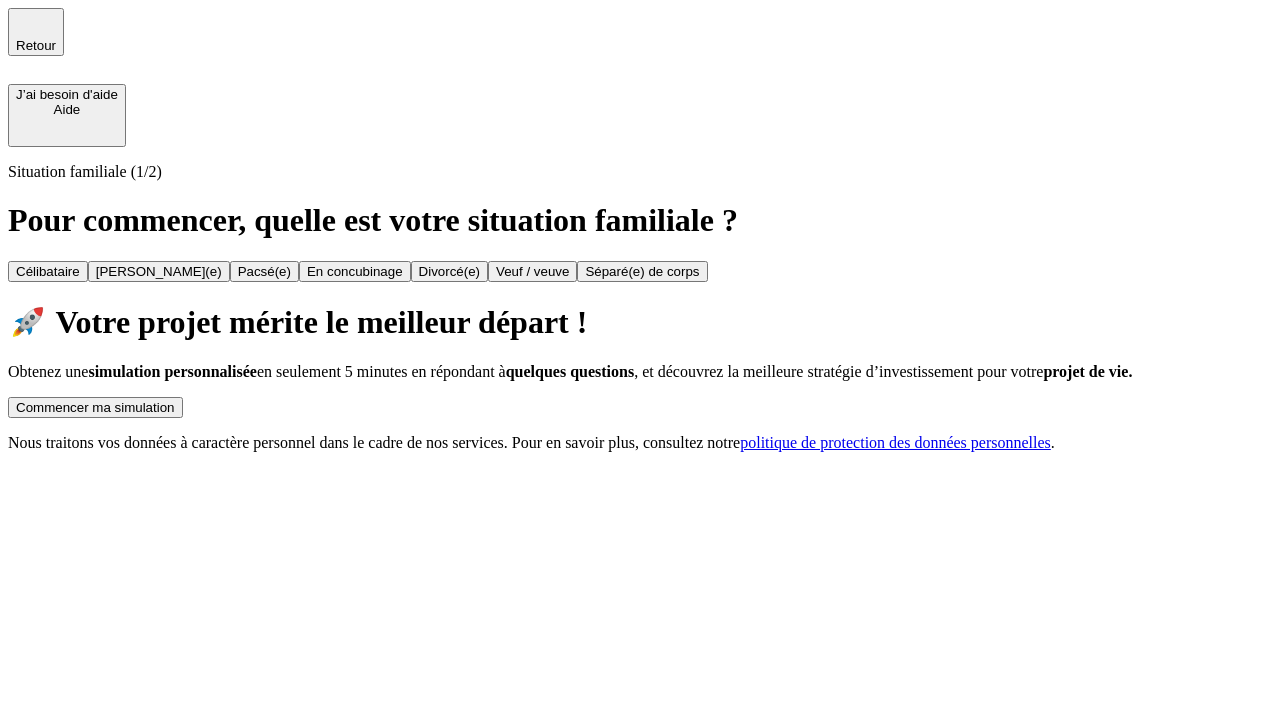 scroll, scrollTop: 0, scrollLeft: 0, axis: both 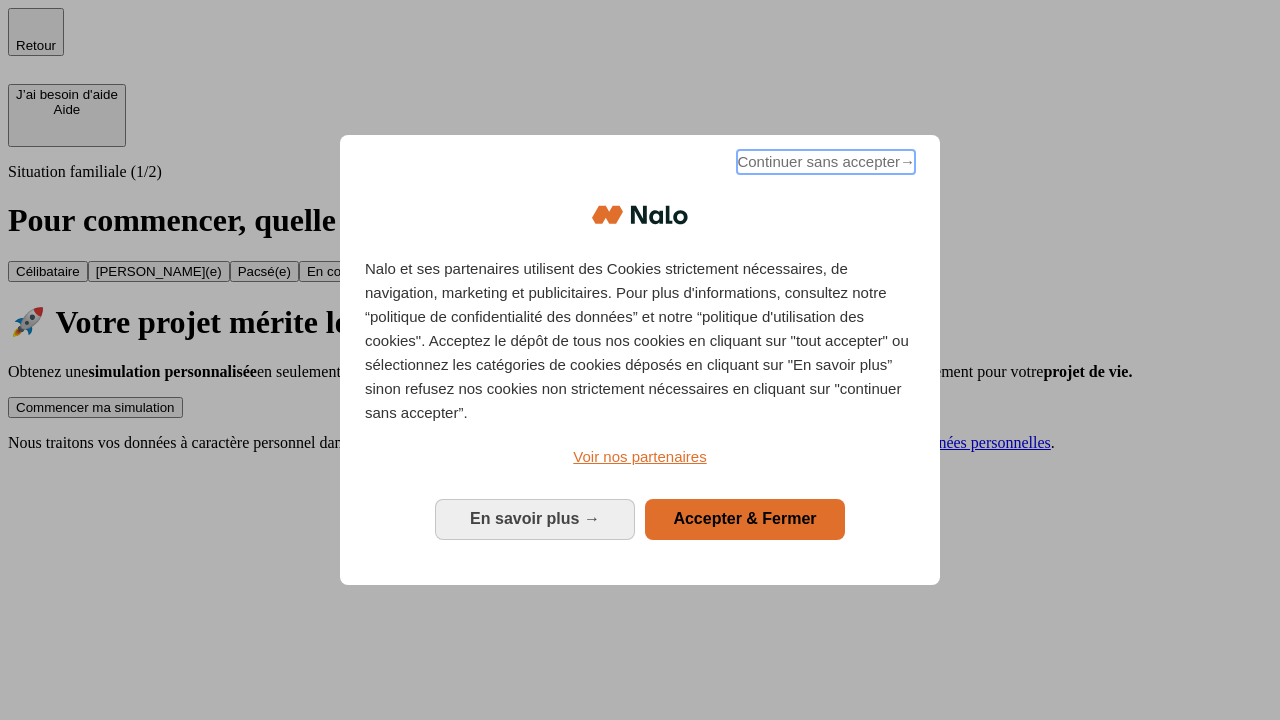 click on "Continuer sans accepter  →" at bounding box center (826, 162) 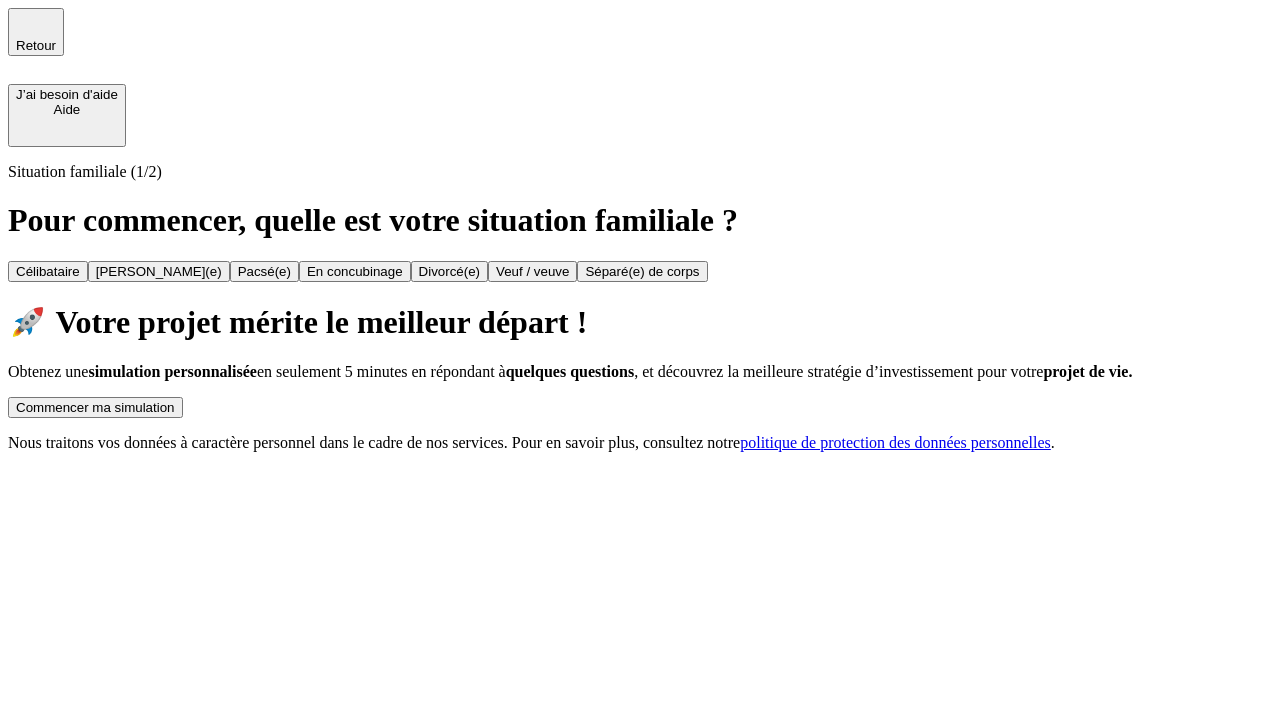 click on "Commencer ma simulation" at bounding box center [95, 407] 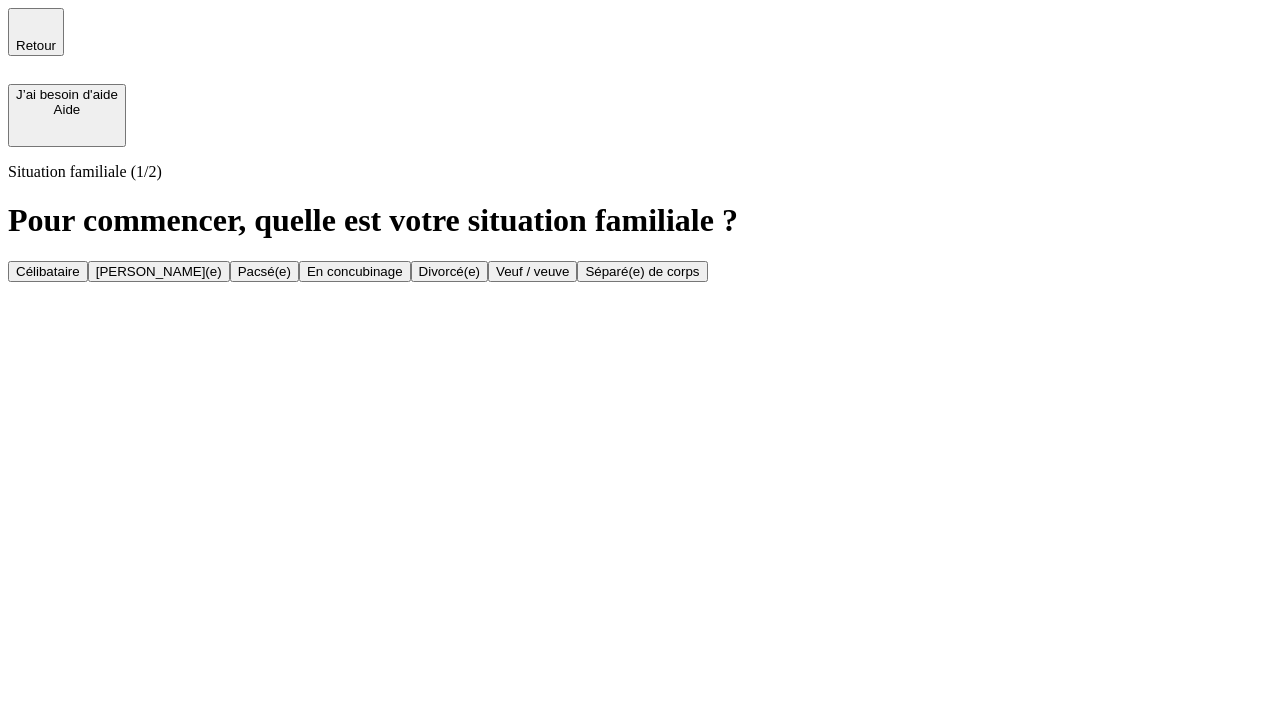 click on "[PERSON_NAME](e)" at bounding box center (159, 271) 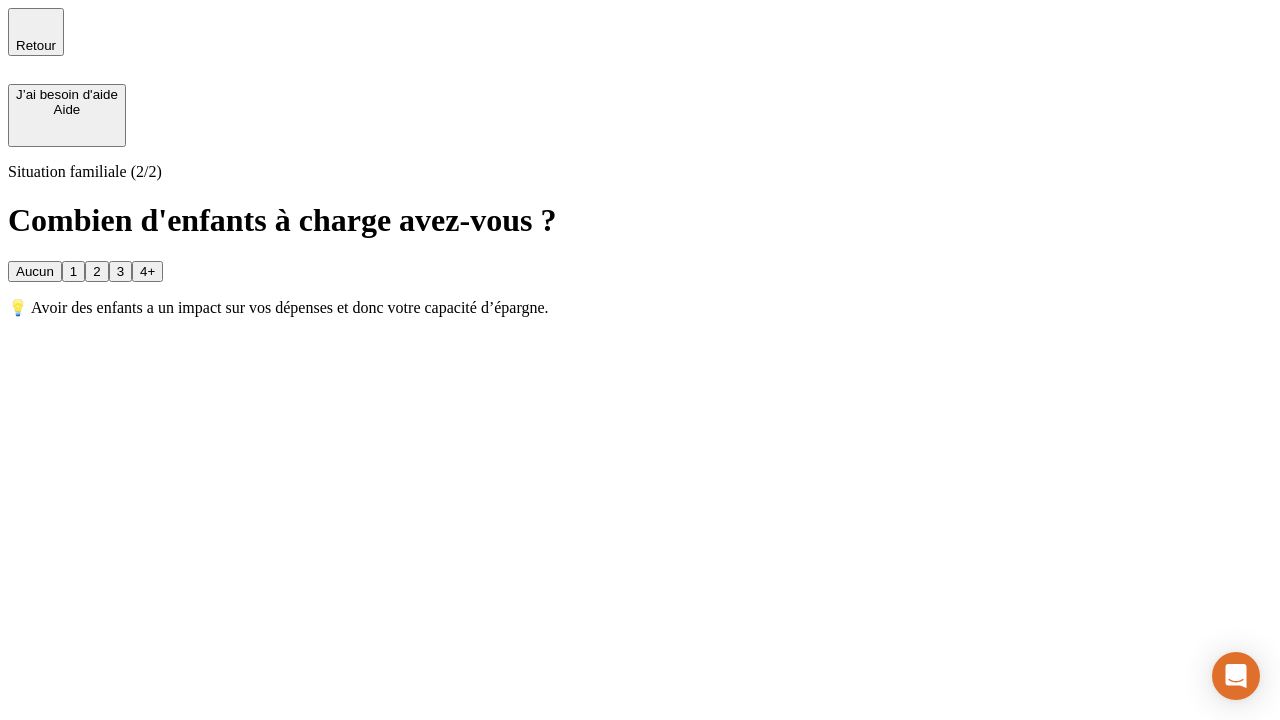 click on "1" at bounding box center [73, 271] 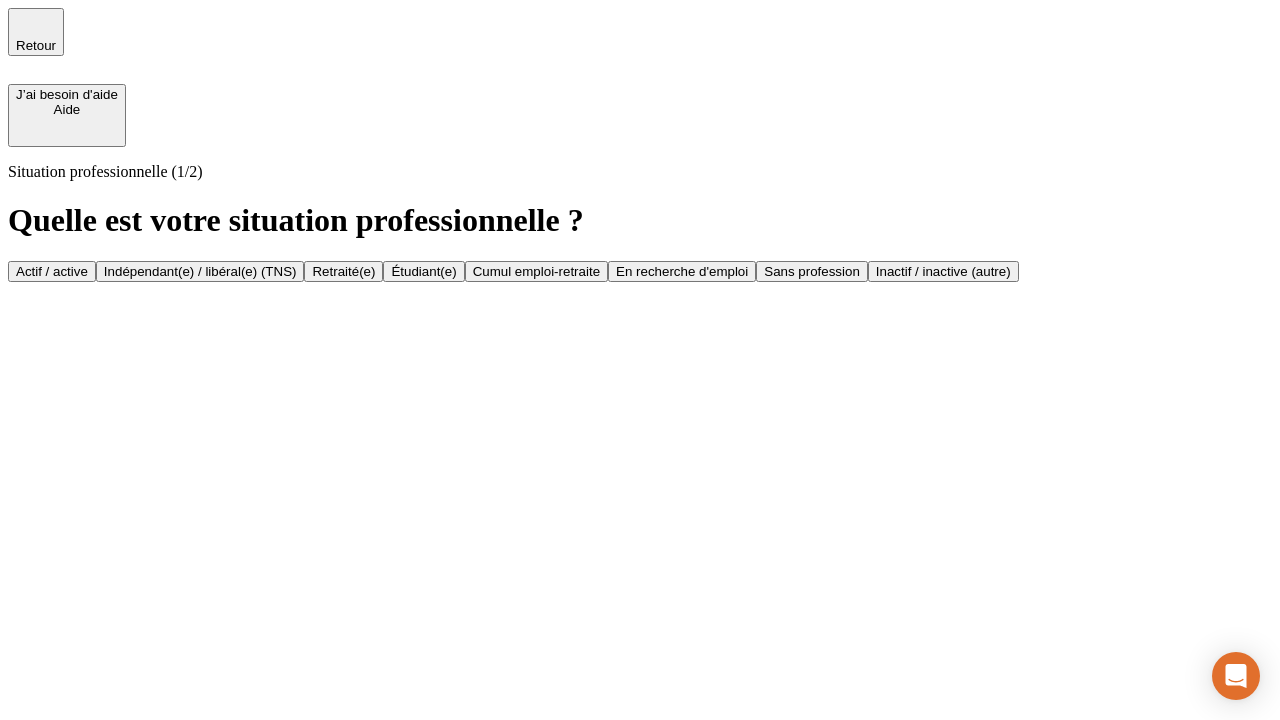click on "Actif / active" at bounding box center (52, 271) 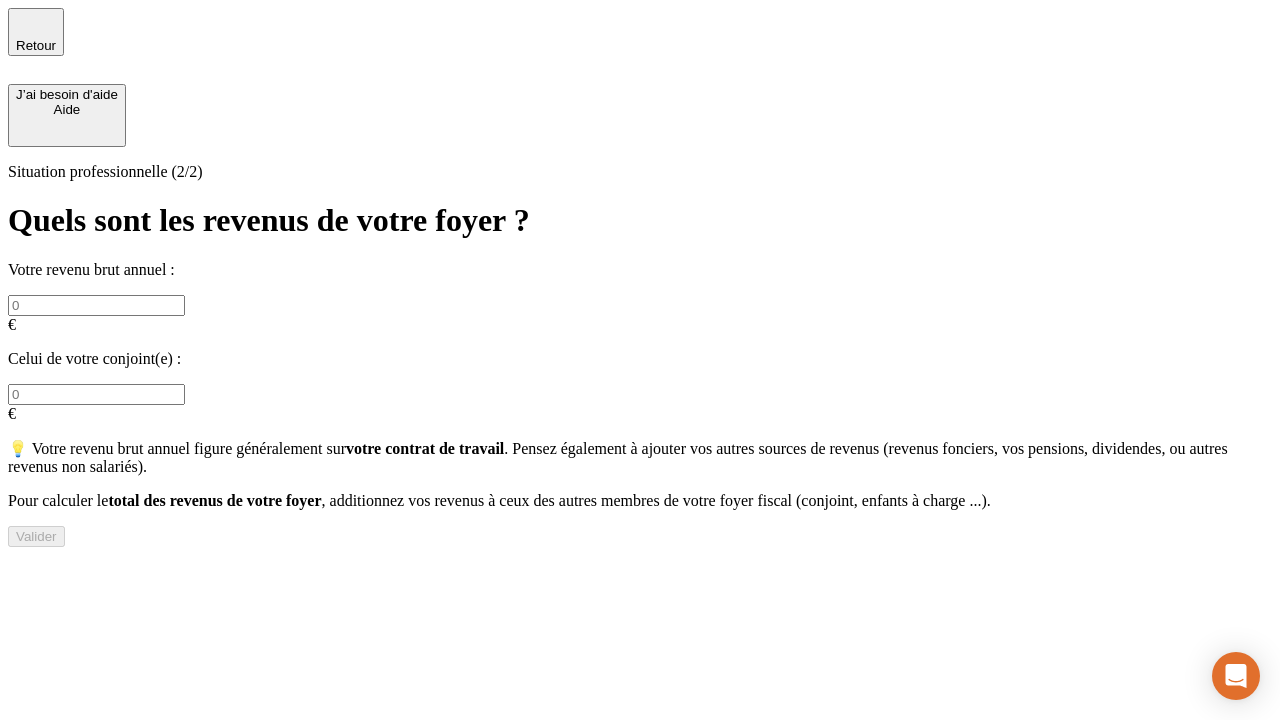 click at bounding box center (96, 305) 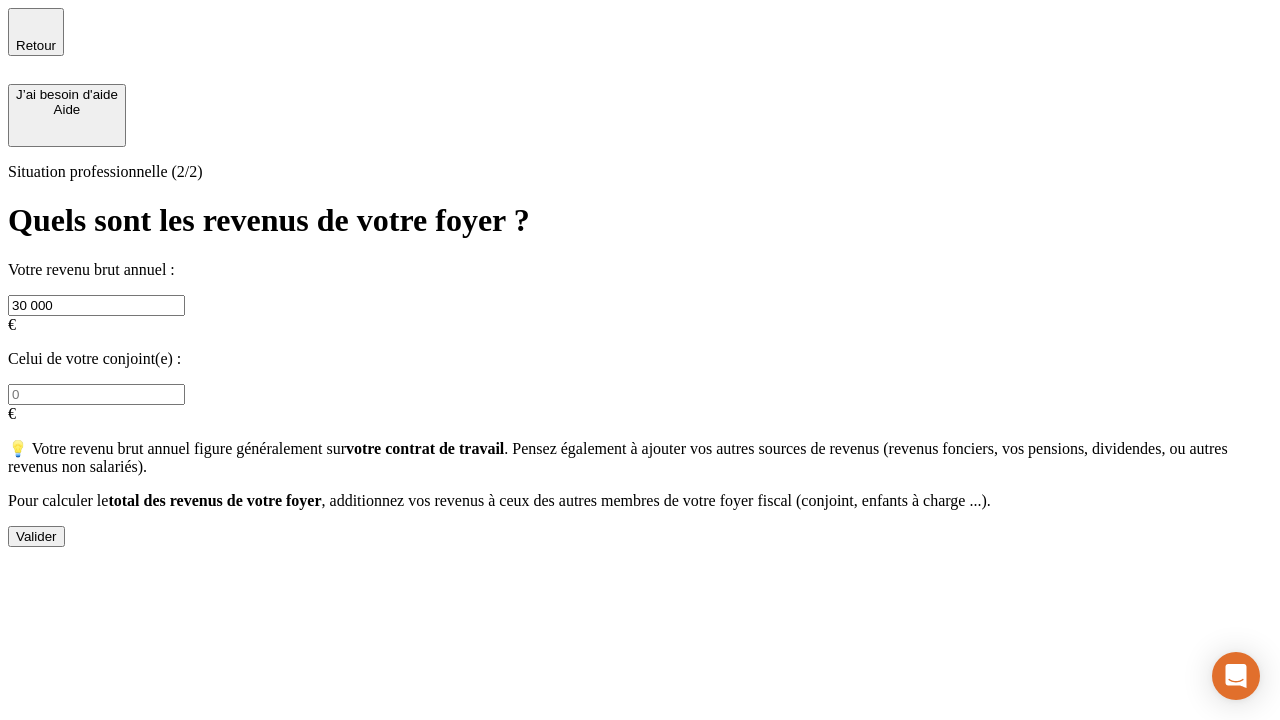 type on "30 000" 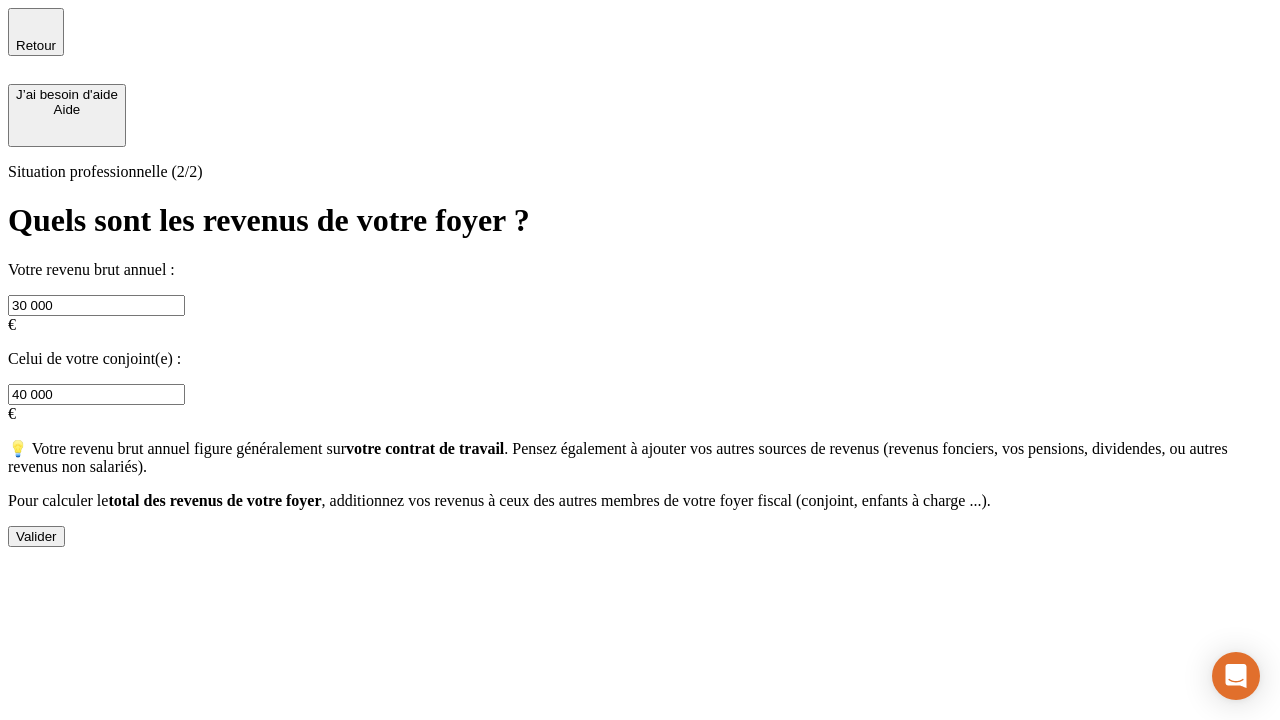 click on "Valider" at bounding box center [36, 536] 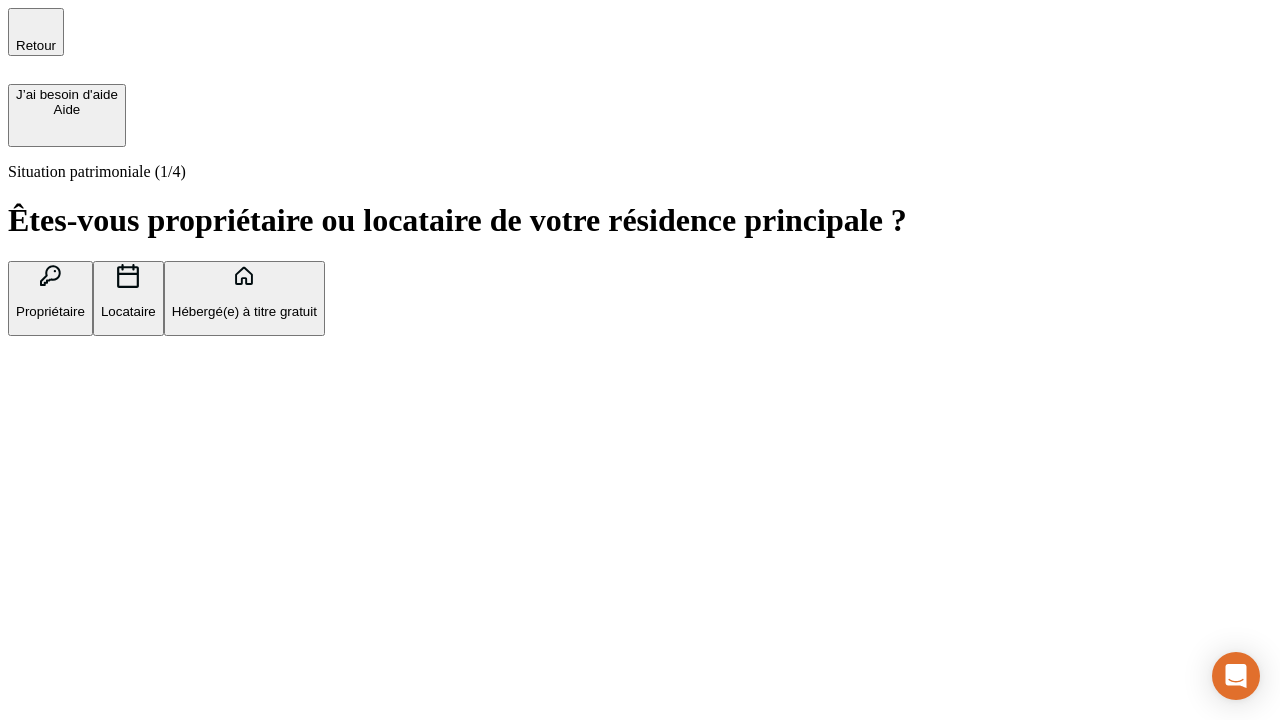 click on "Propriétaire" at bounding box center (50, 311) 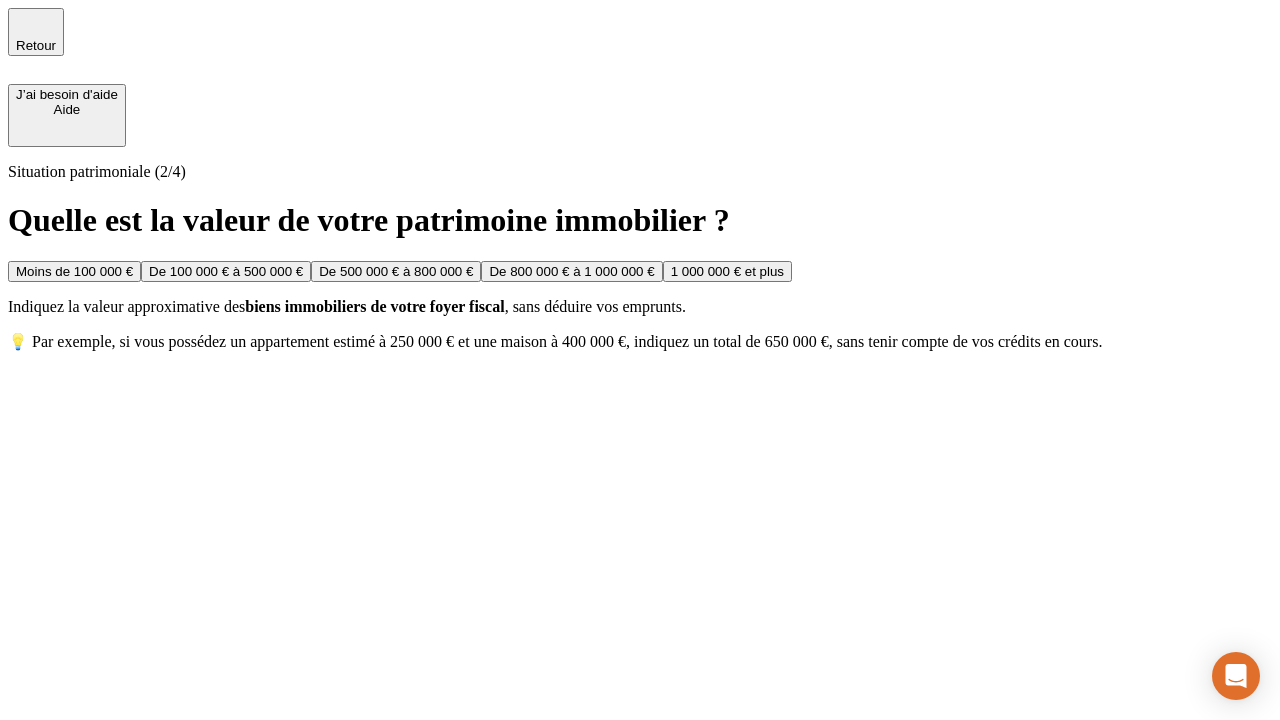 click on "De 100 000 € à 500 000 €" at bounding box center [226, 271] 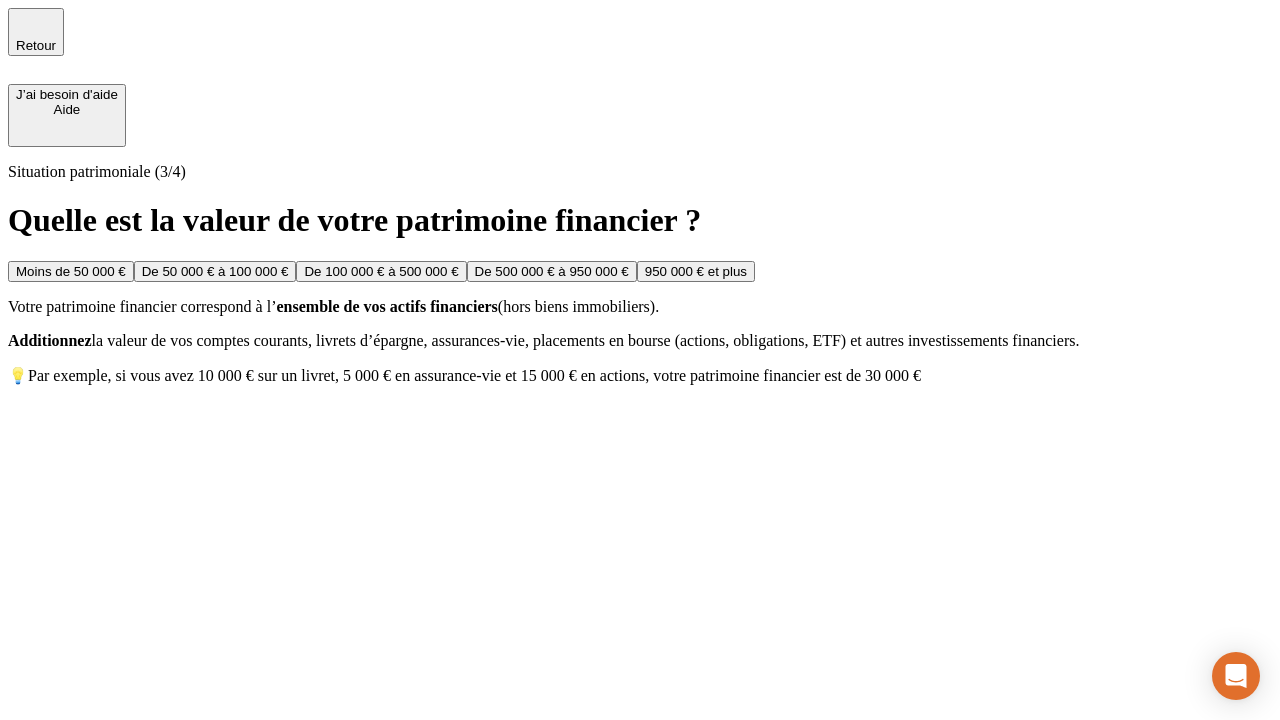 click on "Moins de 50 000 €" at bounding box center [71, 271] 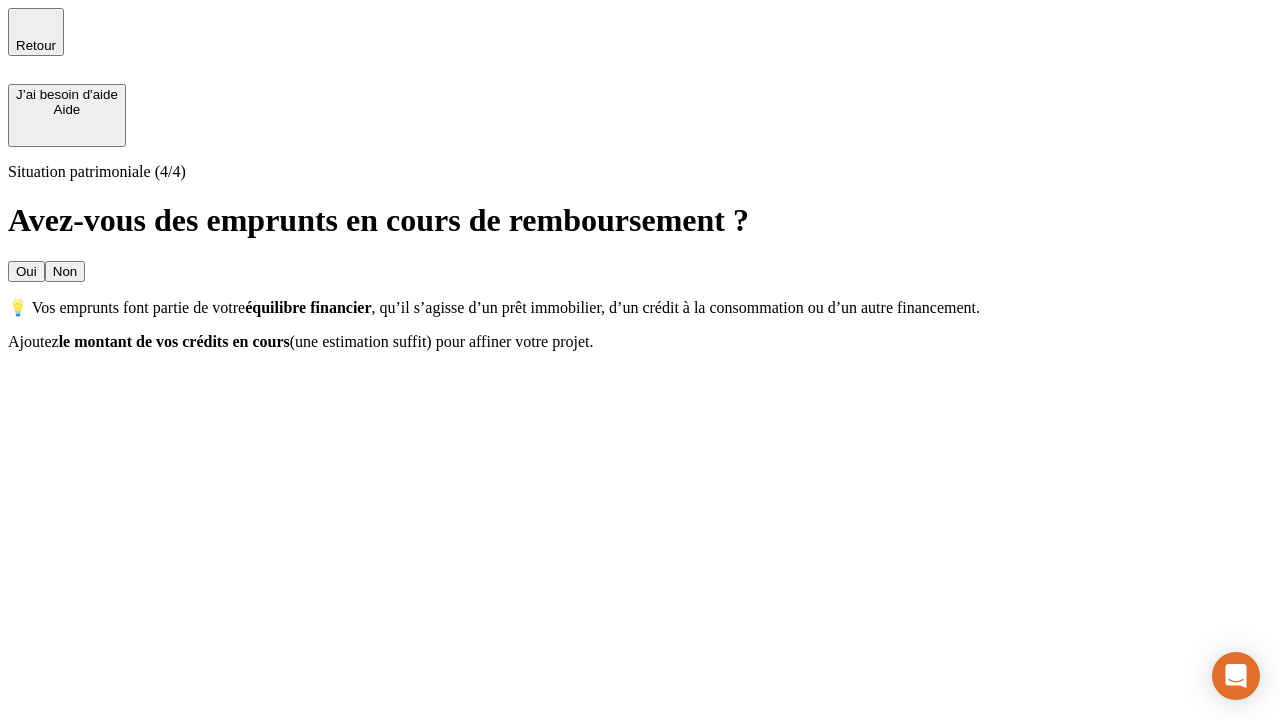 click on "Oui" at bounding box center [26, 271] 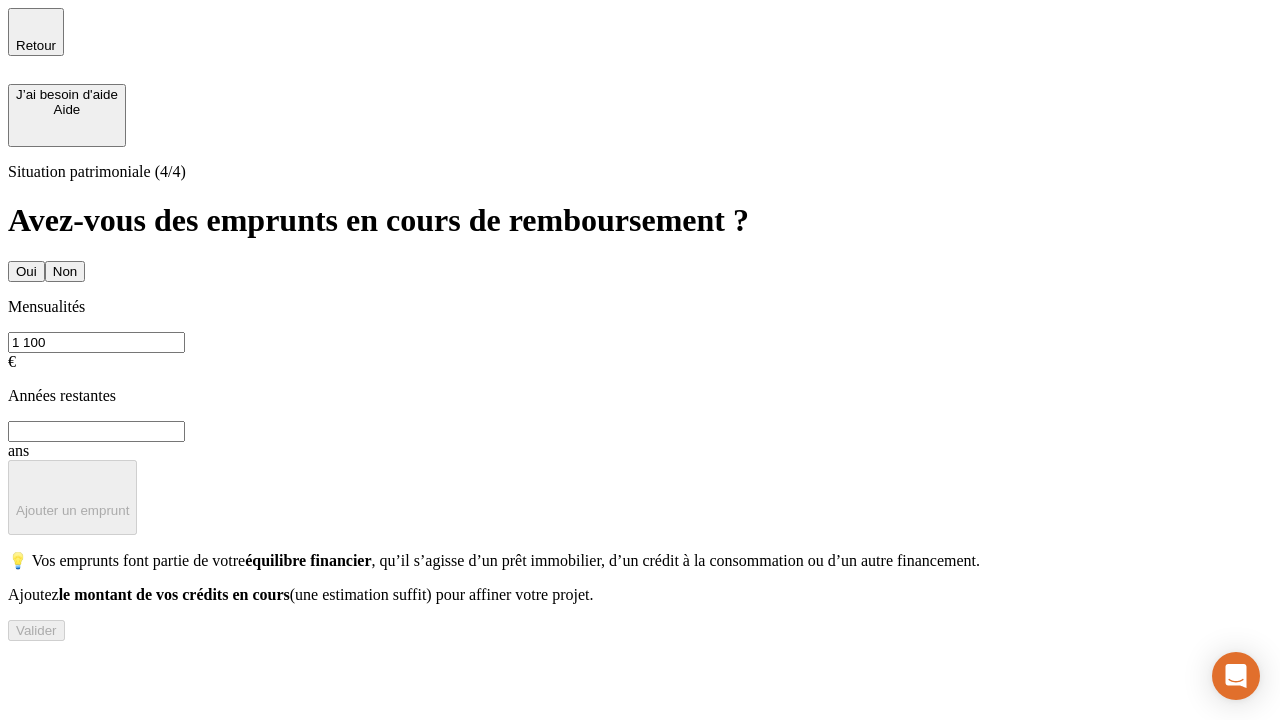 type on "1 100" 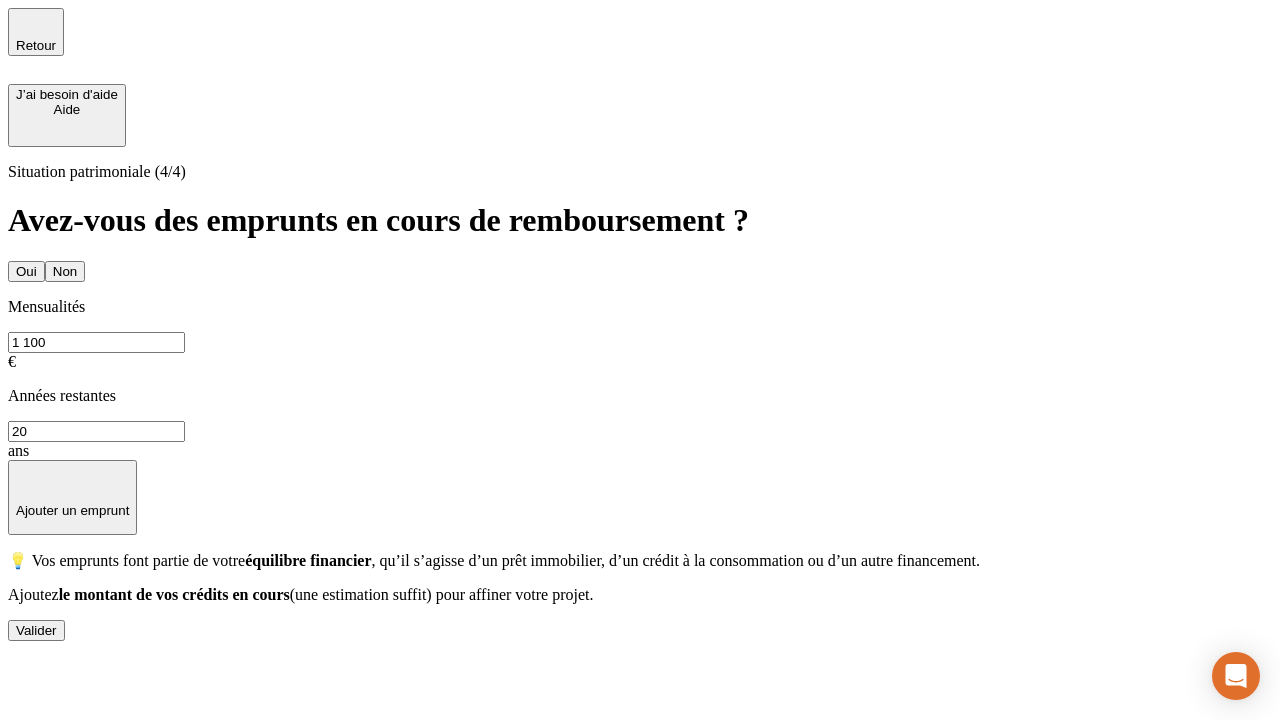 click on "Valider" at bounding box center (36, 630) 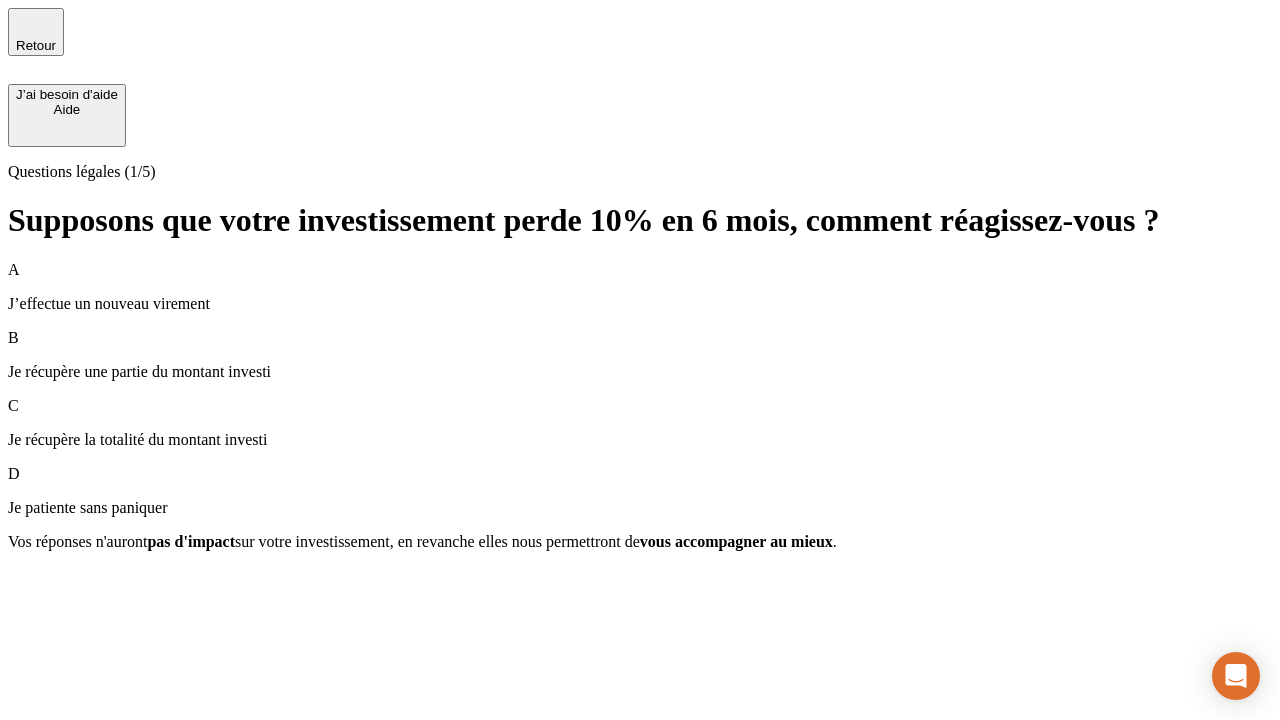 click on "Je récupère une partie du montant investi" at bounding box center [640, 372] 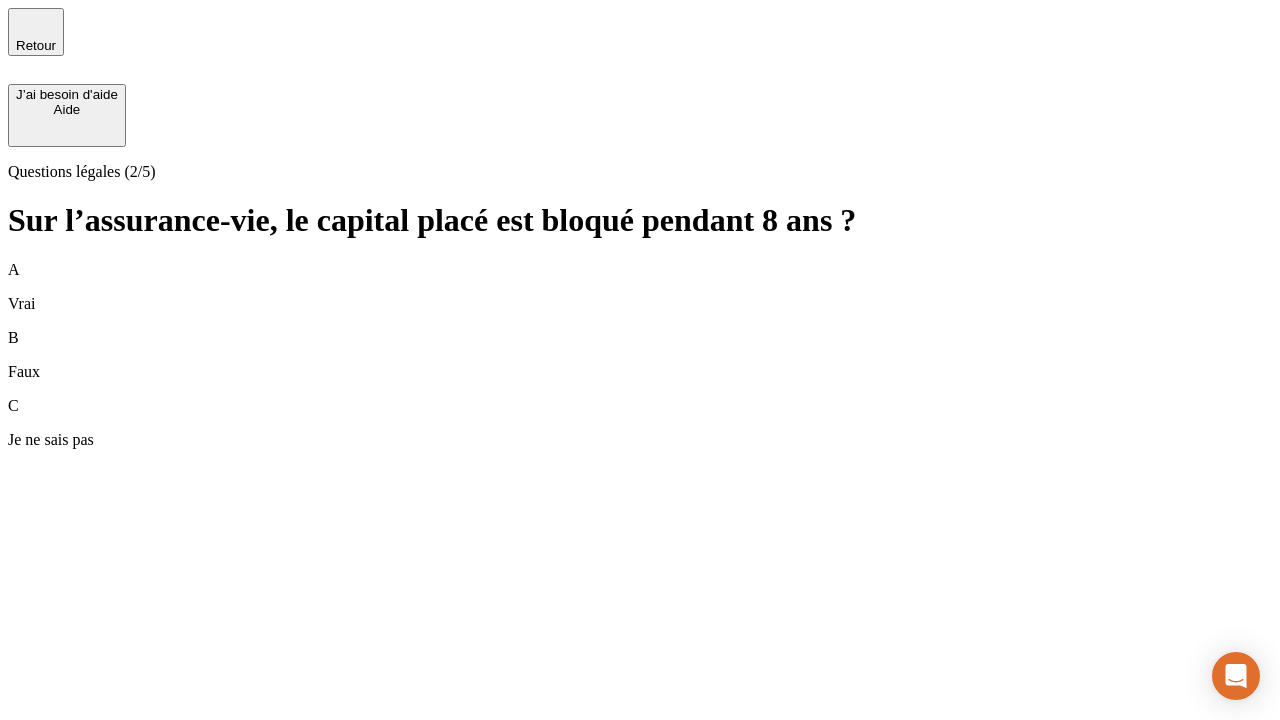 click on "A Vrai" at bounding box center (640, 287) 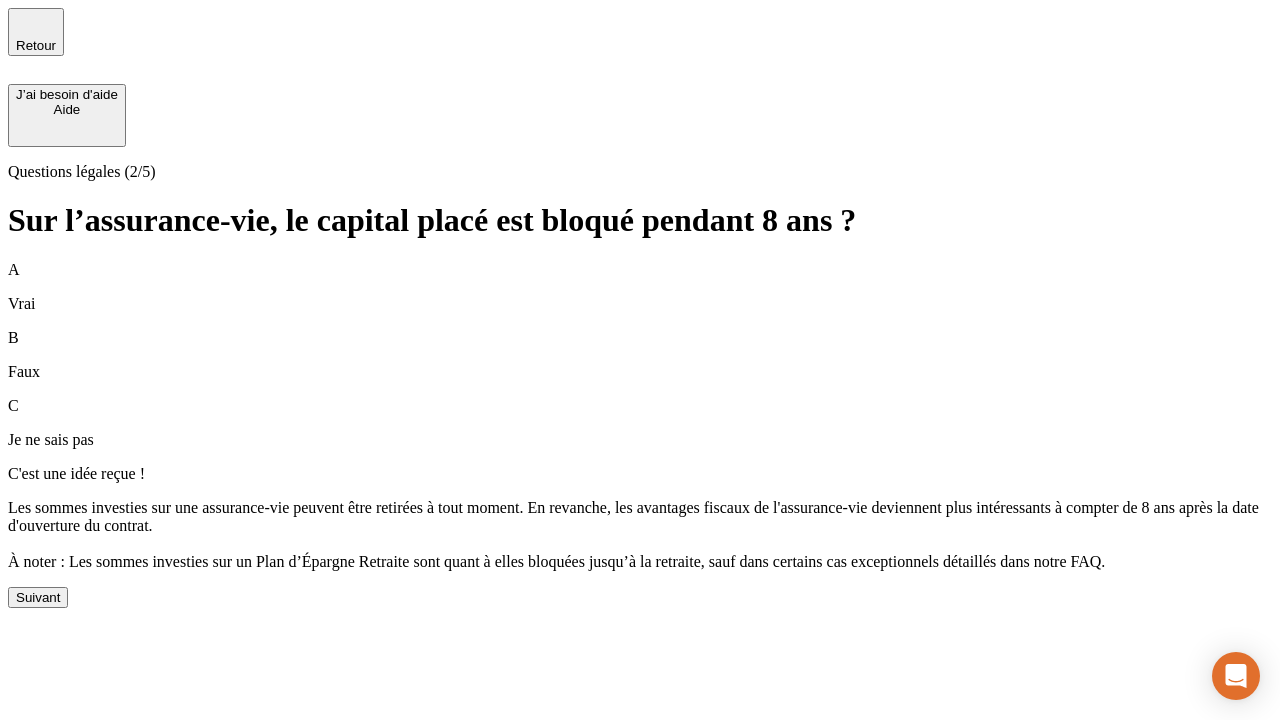 click on "Suivant" at bounding box center (38, 597) 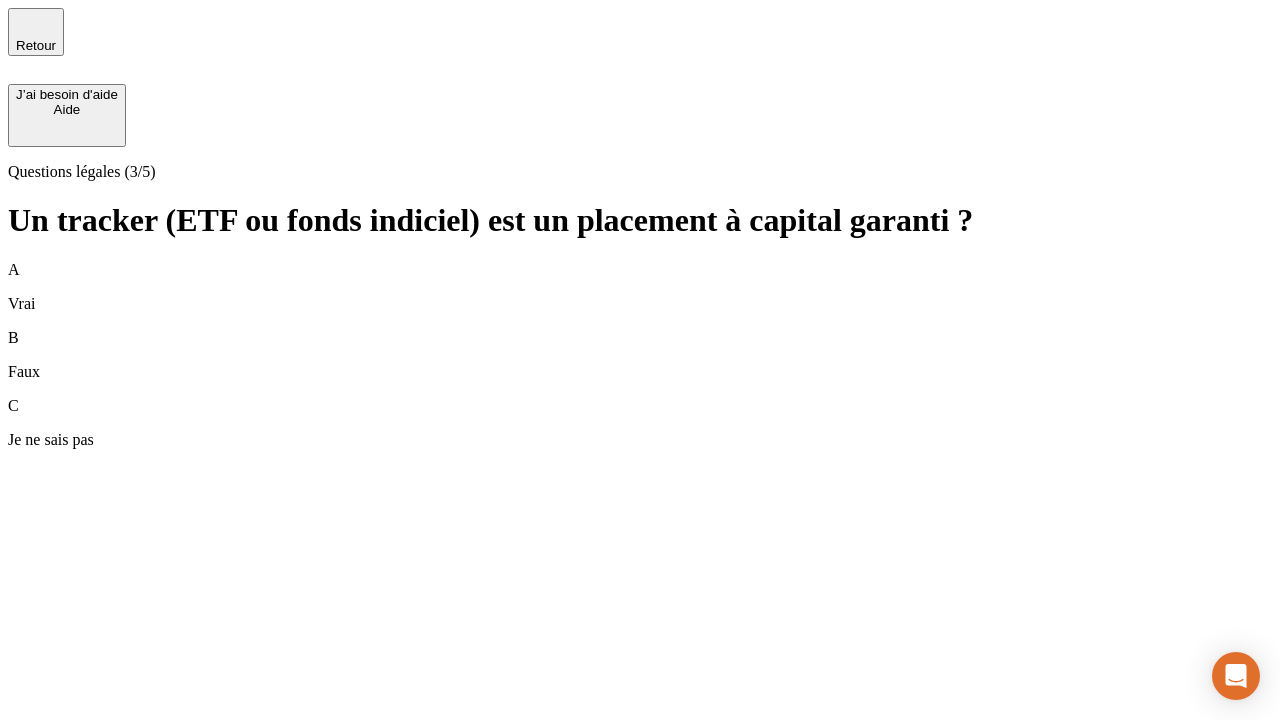 click on "B Faux" at bounding box center [640, 355] 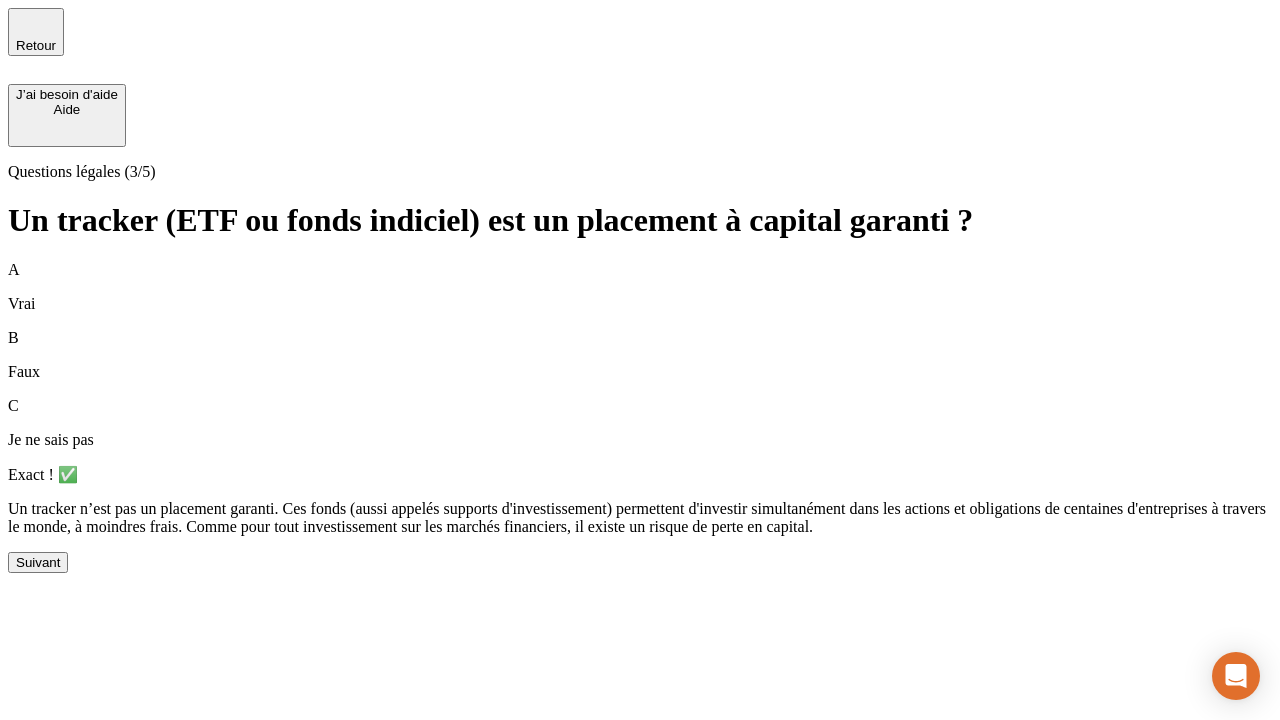 click on "Suivant" at bounding box center [38, 562] 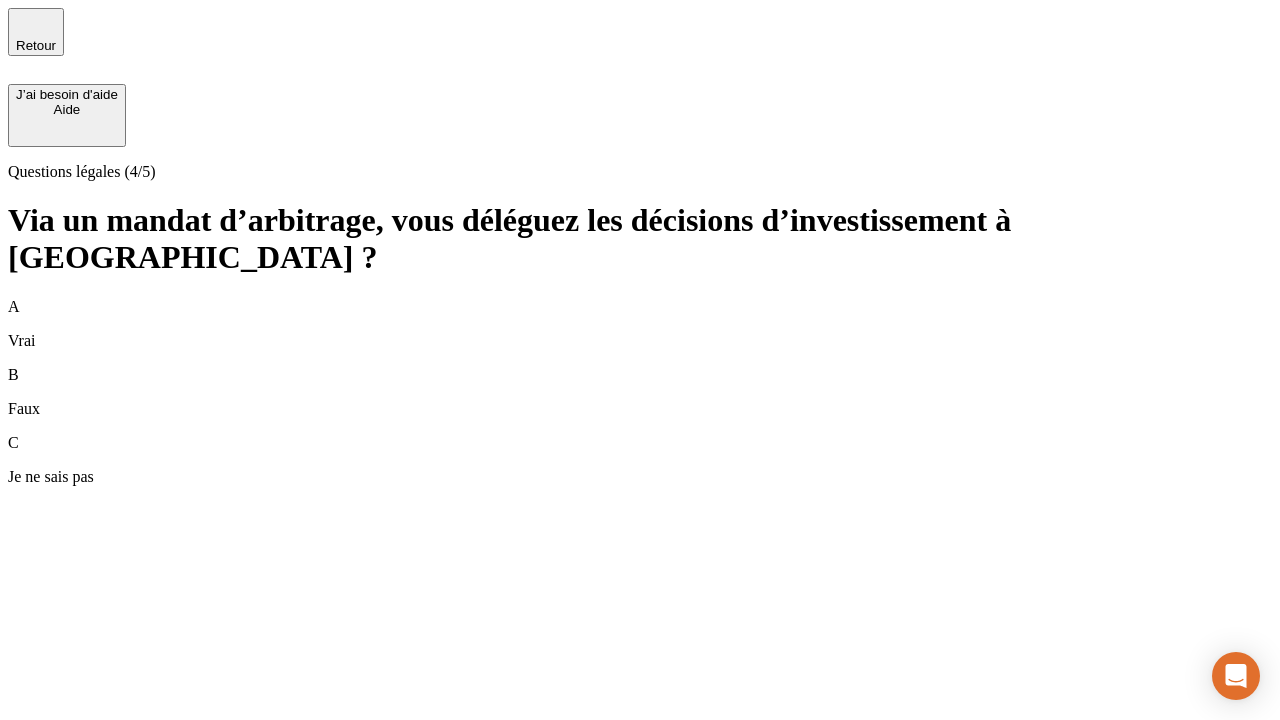 click on "A Vrai" at bounding box center (640, 324) 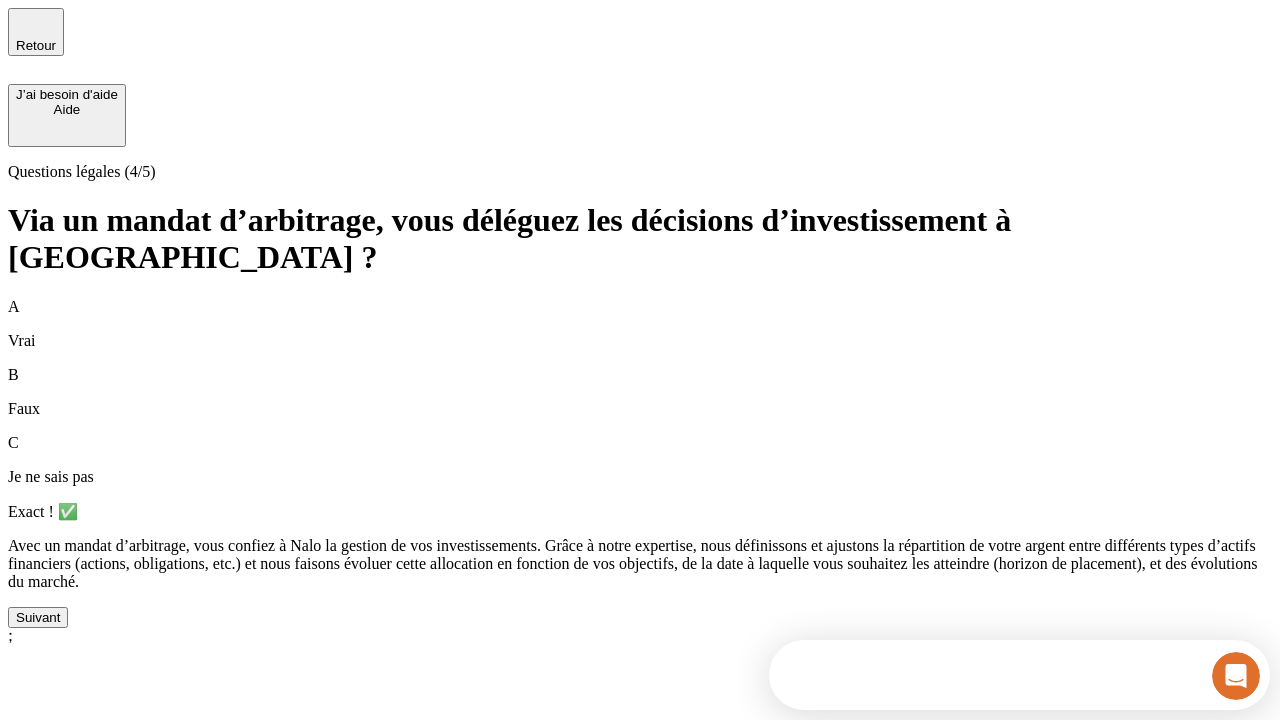 click on "Suivant" at bounding box center (38, 617) 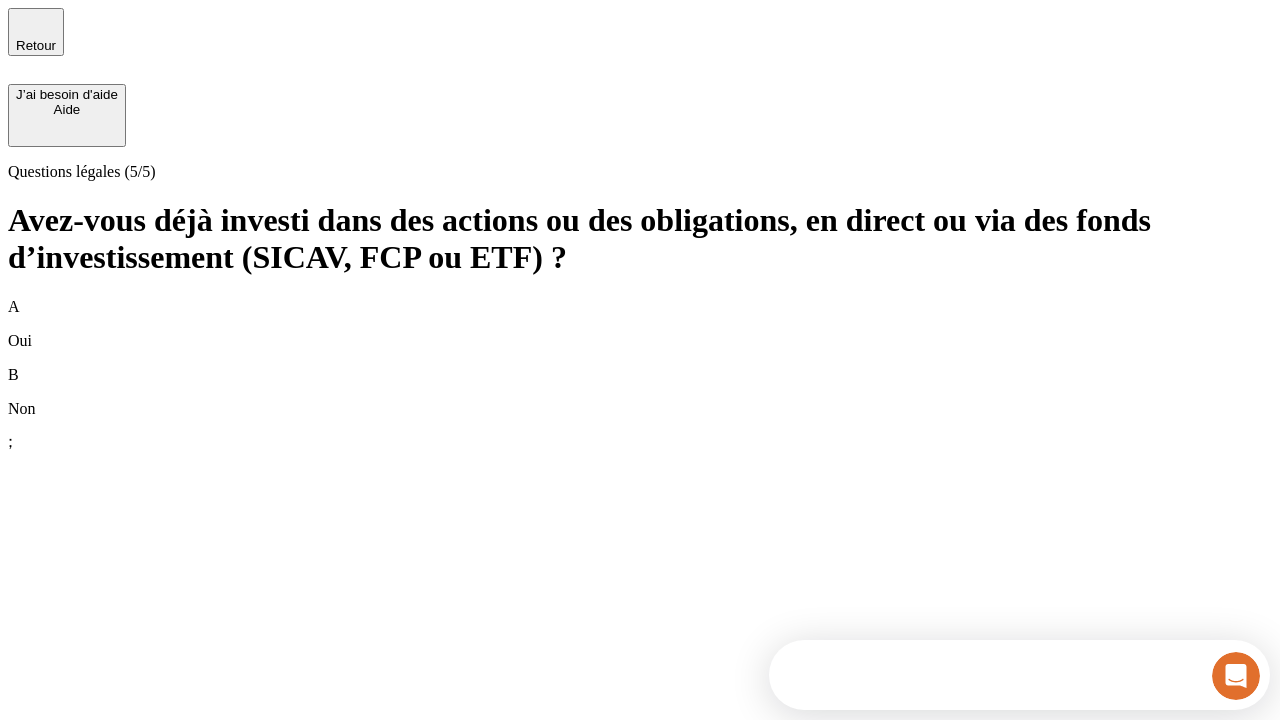 scroll, scrollTop: 0, scrollLeft: 0, axis: both 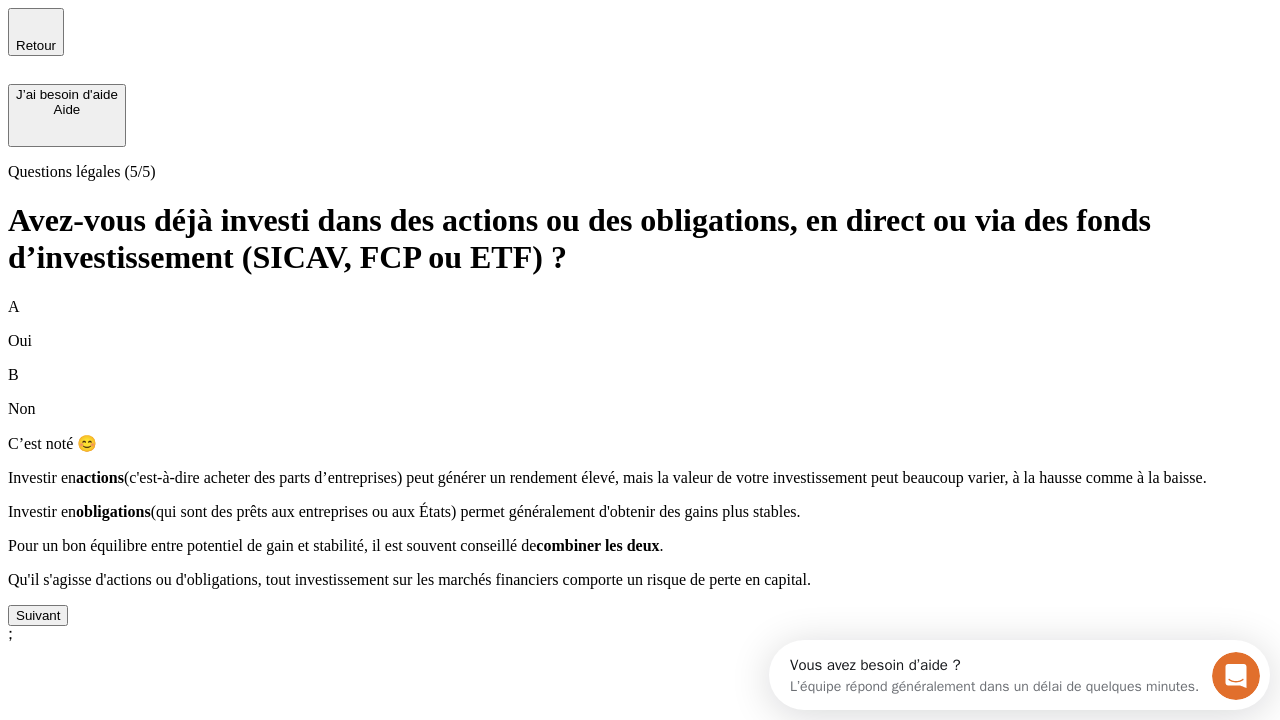 click on "Suivant" at bounding box center (38, 615) 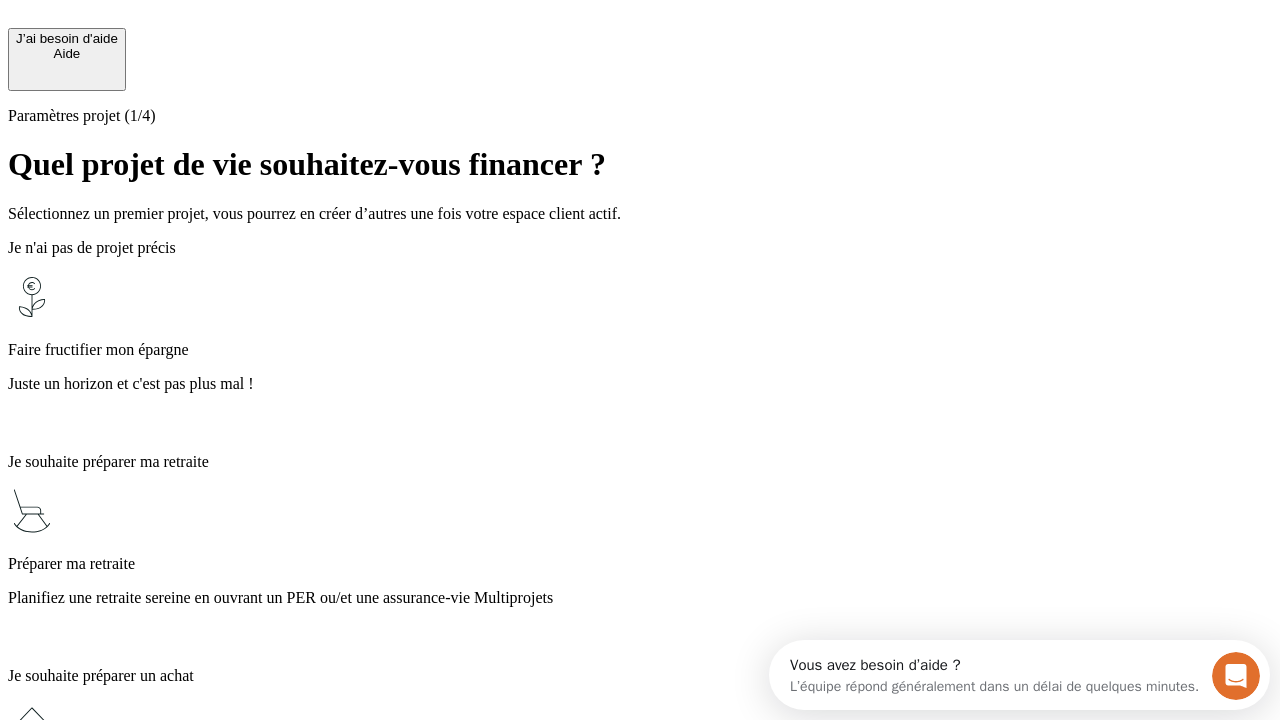 click on "Juste un horizon et c'est pas plus mal !" at bounding box center (640, 384) 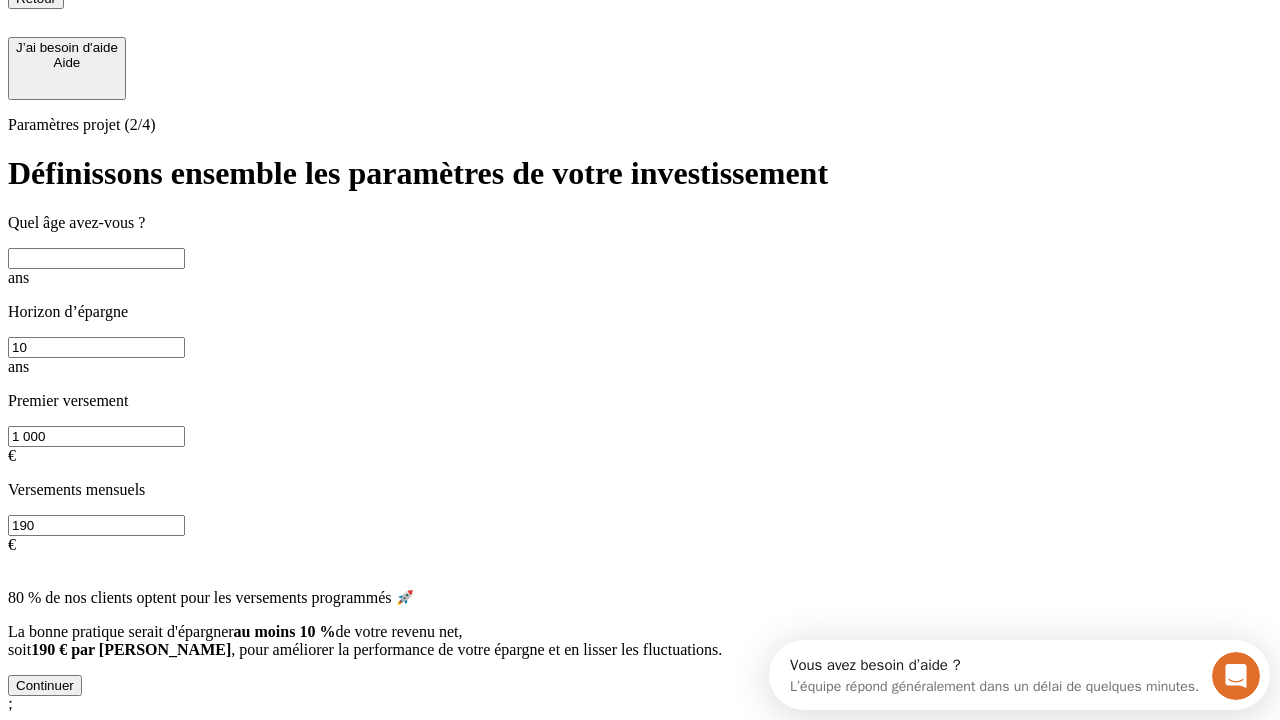 scroll, scrollTop: 22, scrollLeft: 0, axis: vertical 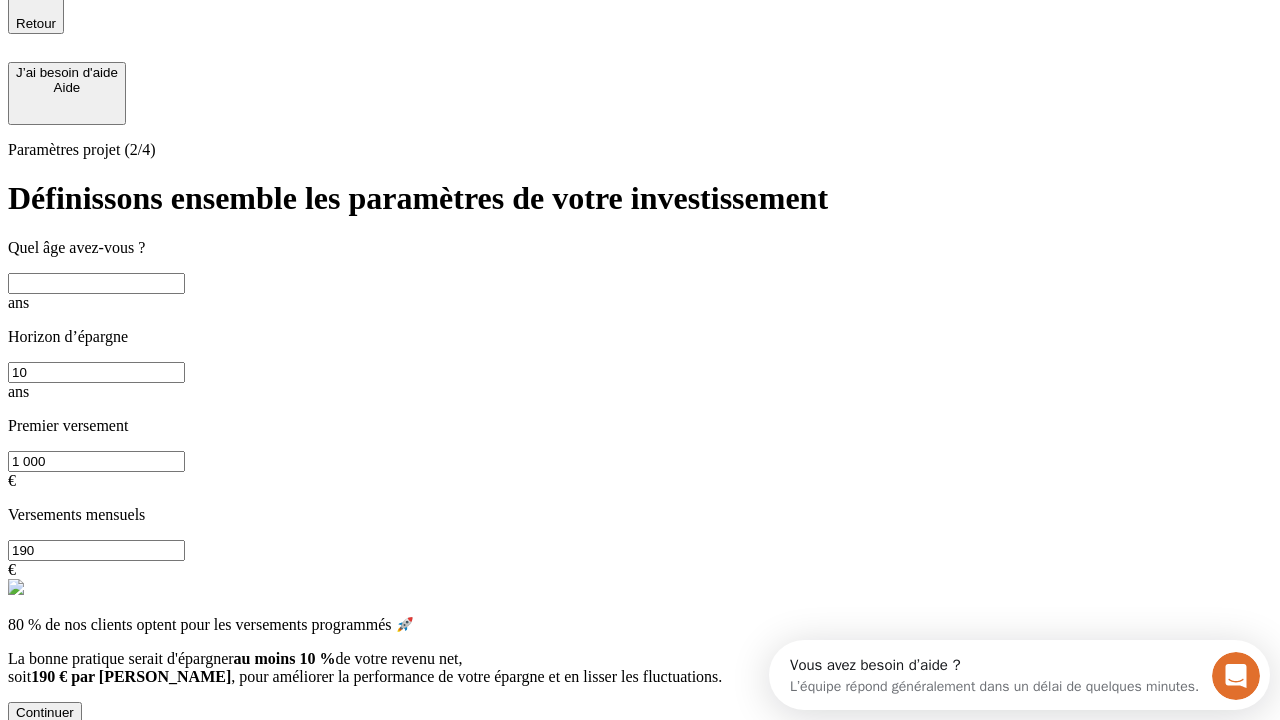 click at bounding box center (96, 283) 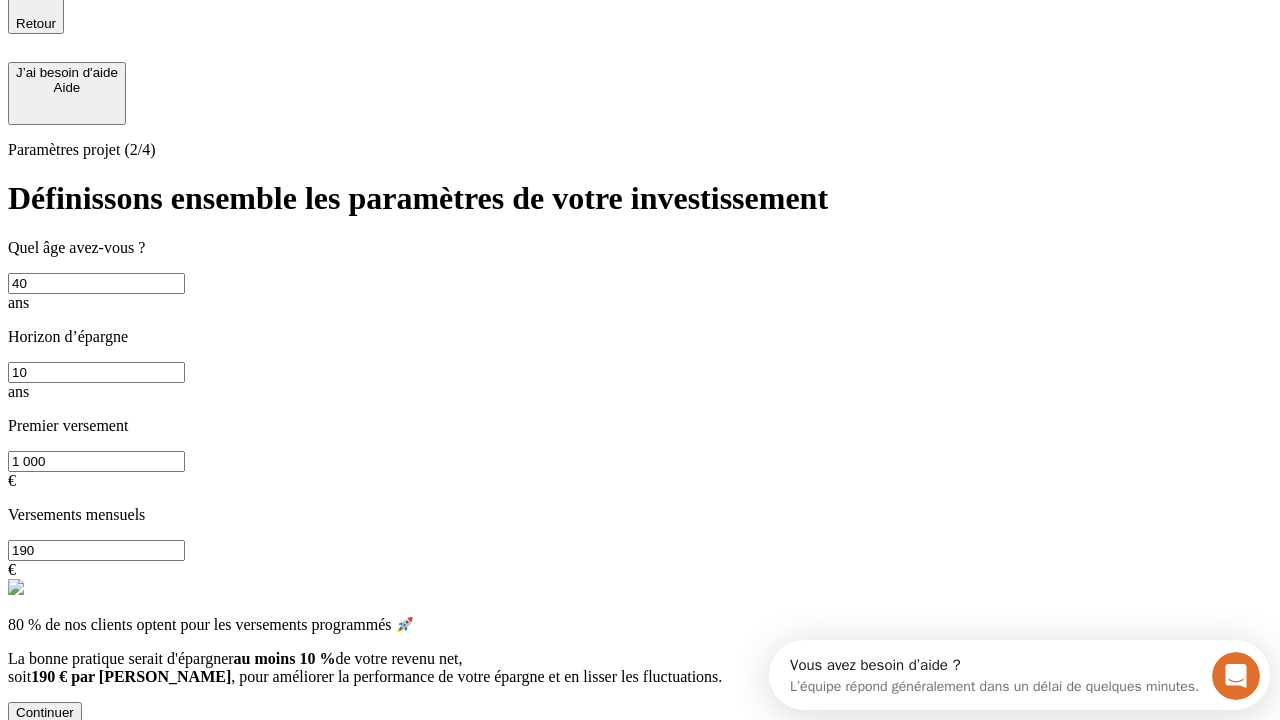 type on "40" 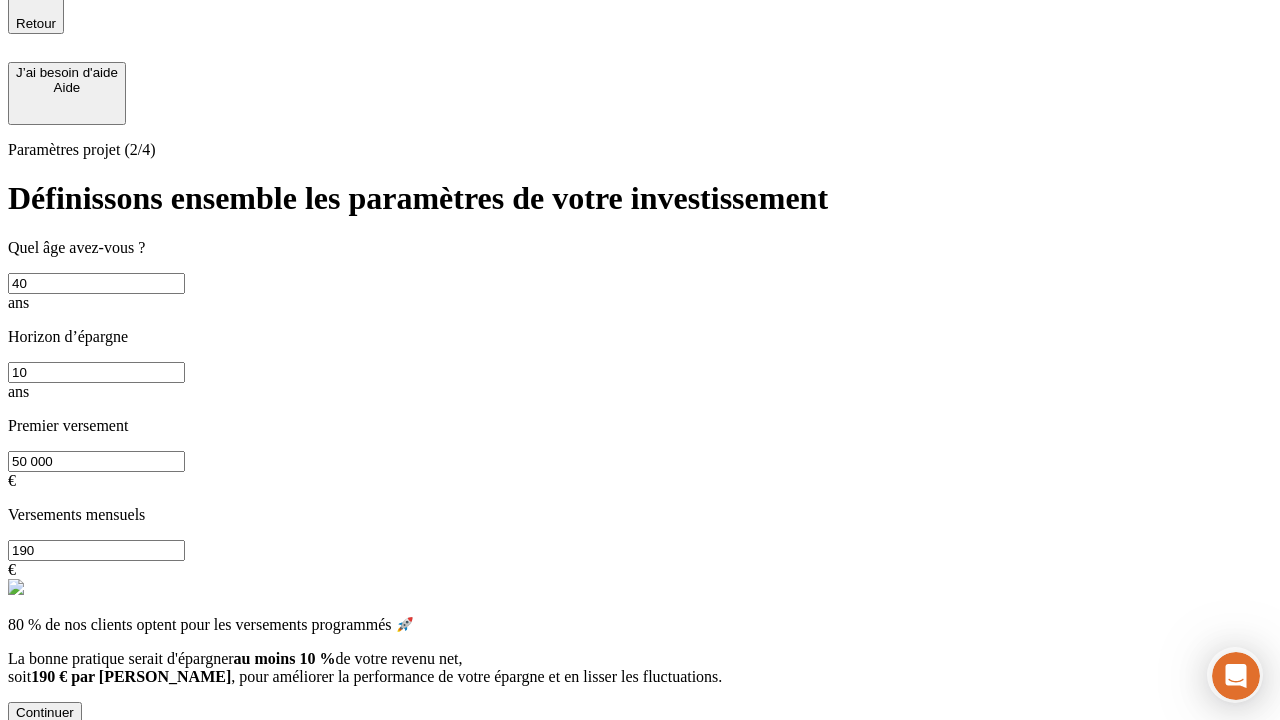 type on "50 000" 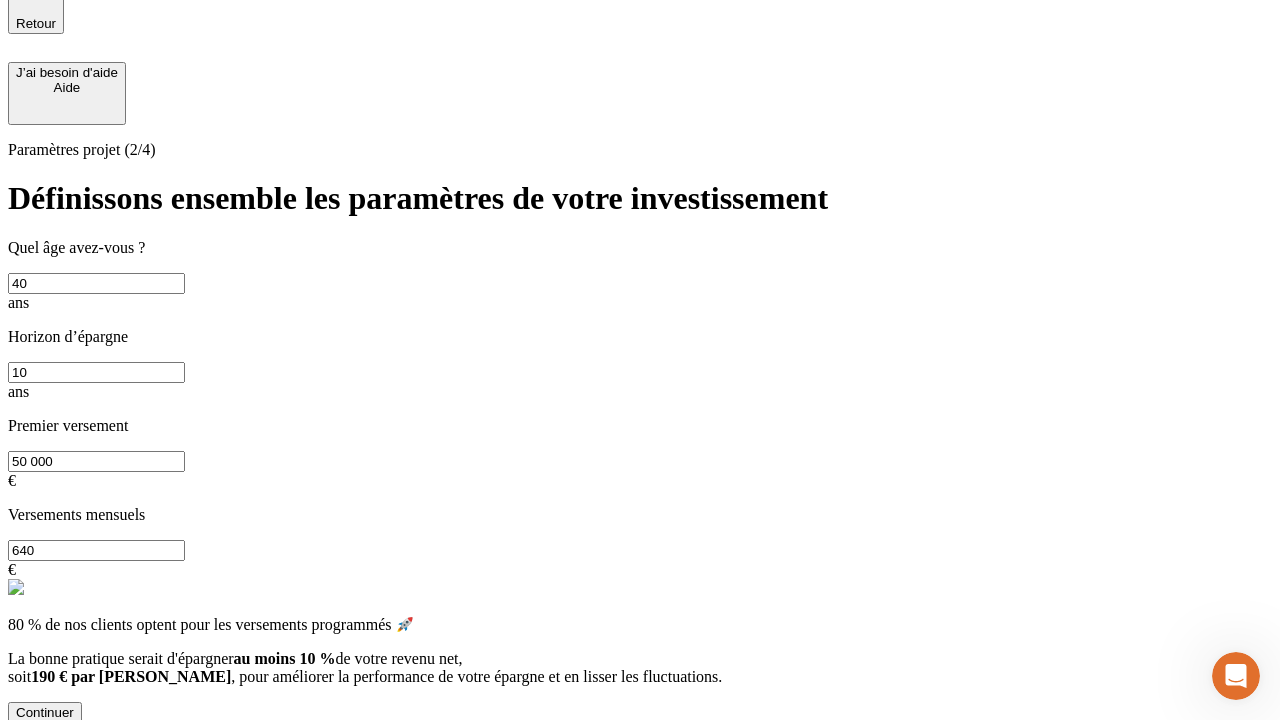 type on "640" 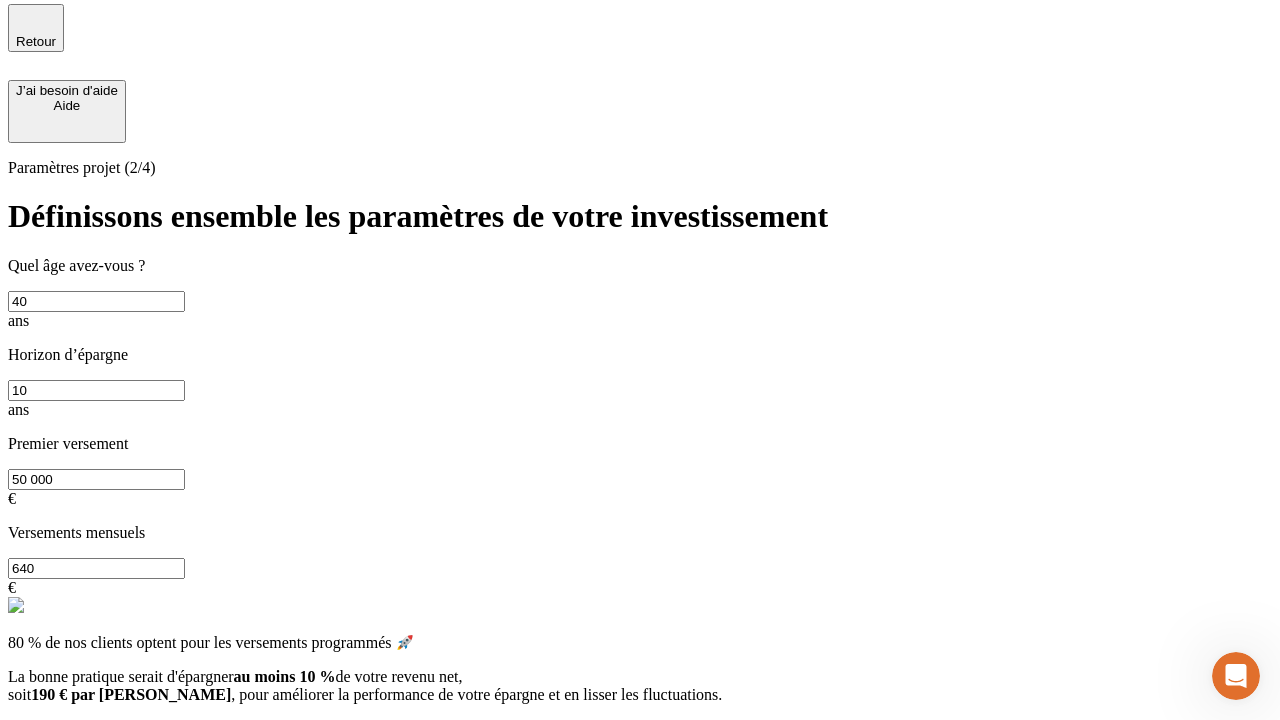 scroll, scrollTop: 0, scrollLeft: 0, axis: both 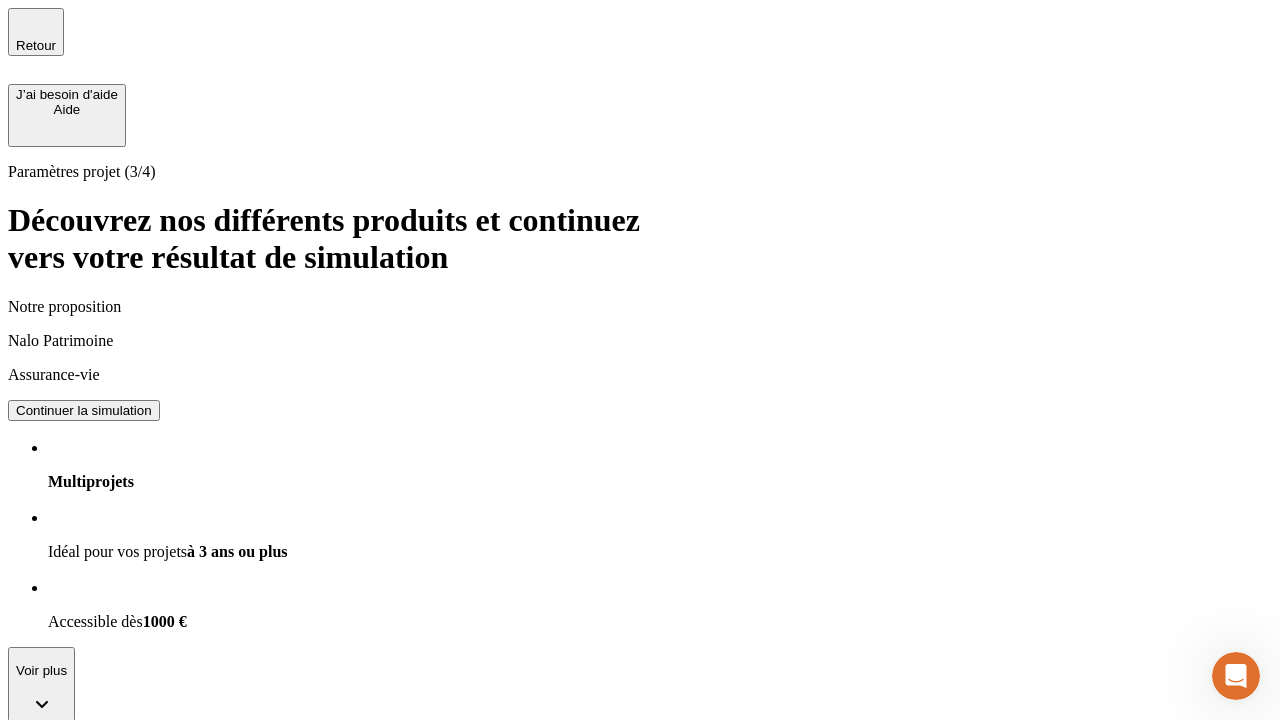 click on "Continuer la simulation" at bounding box center (84, 410) 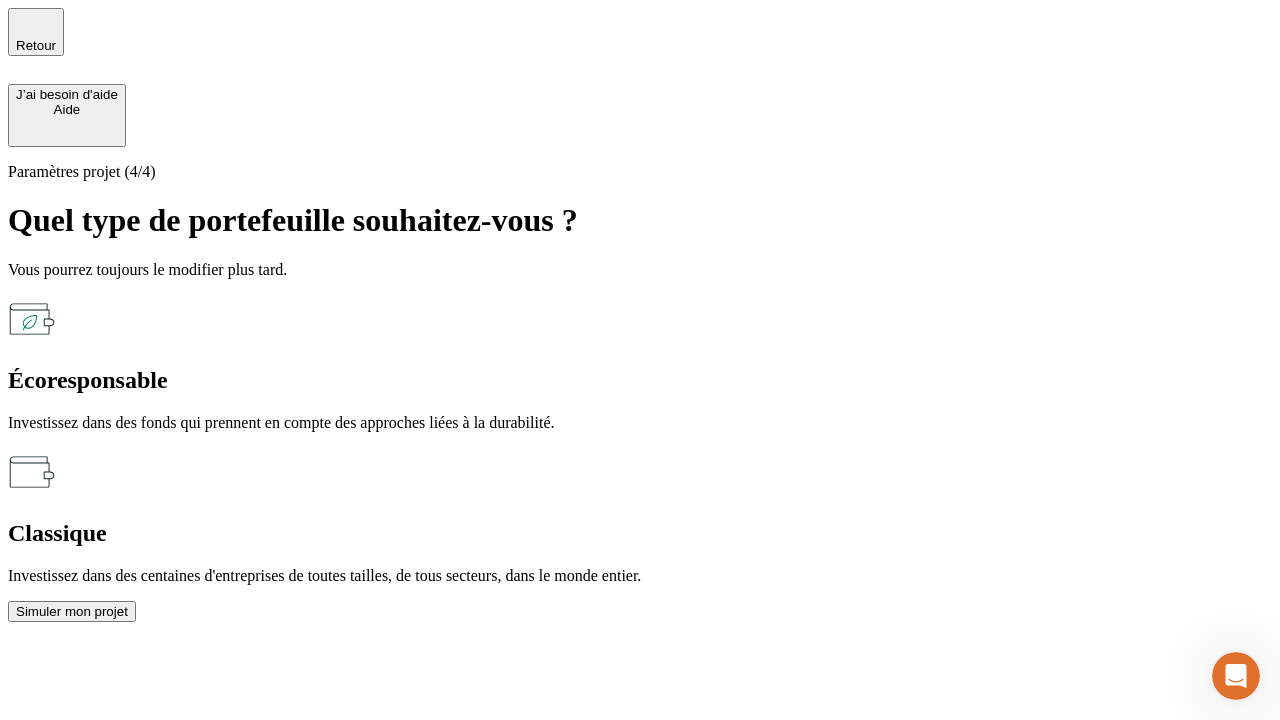 click on "Écoresponsable" at bounding box center (640, 380) 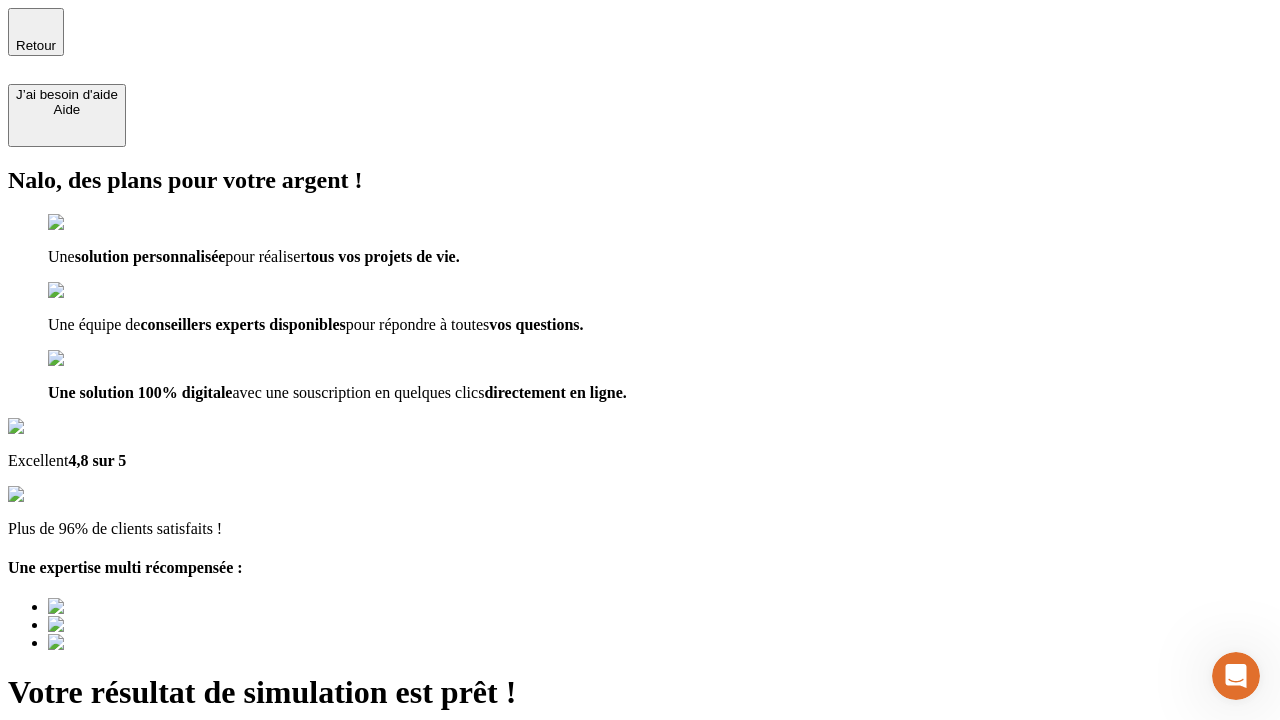 click on "Découvrir ma simulation" at bounding box center [87, 797] 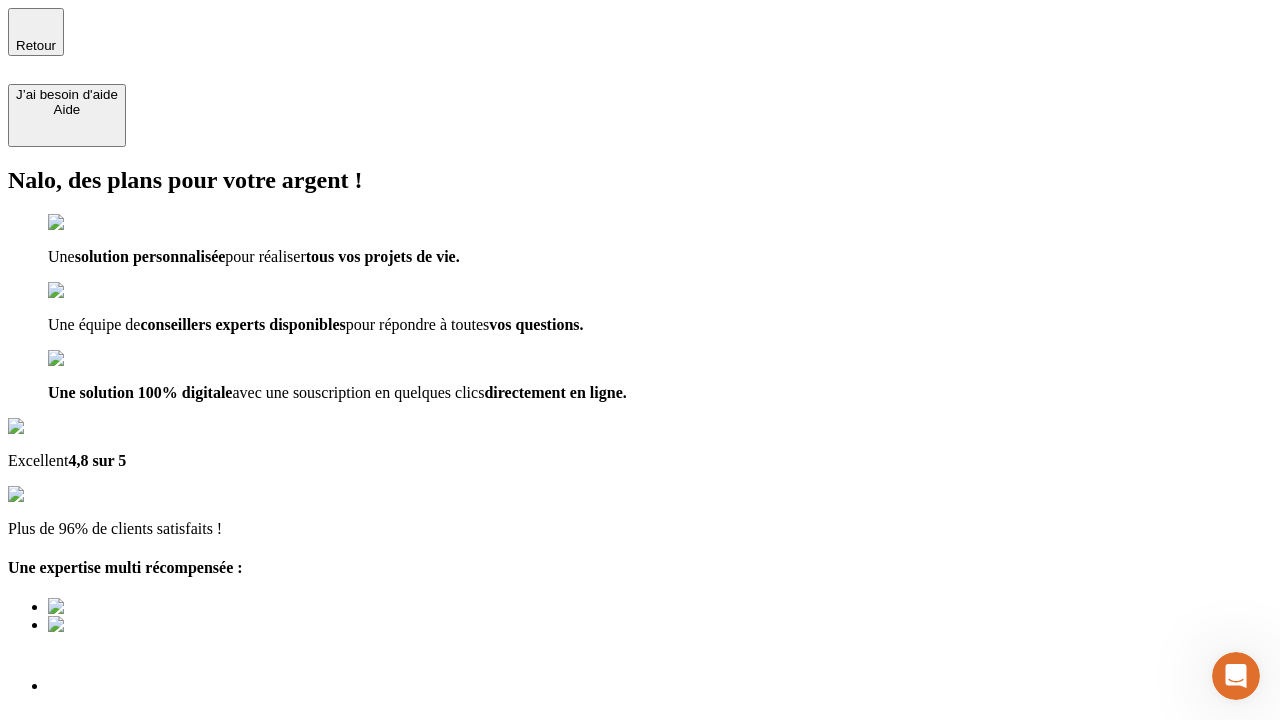 type on "[EMAIL_ADDRESS][DOMAIN_NAME]" 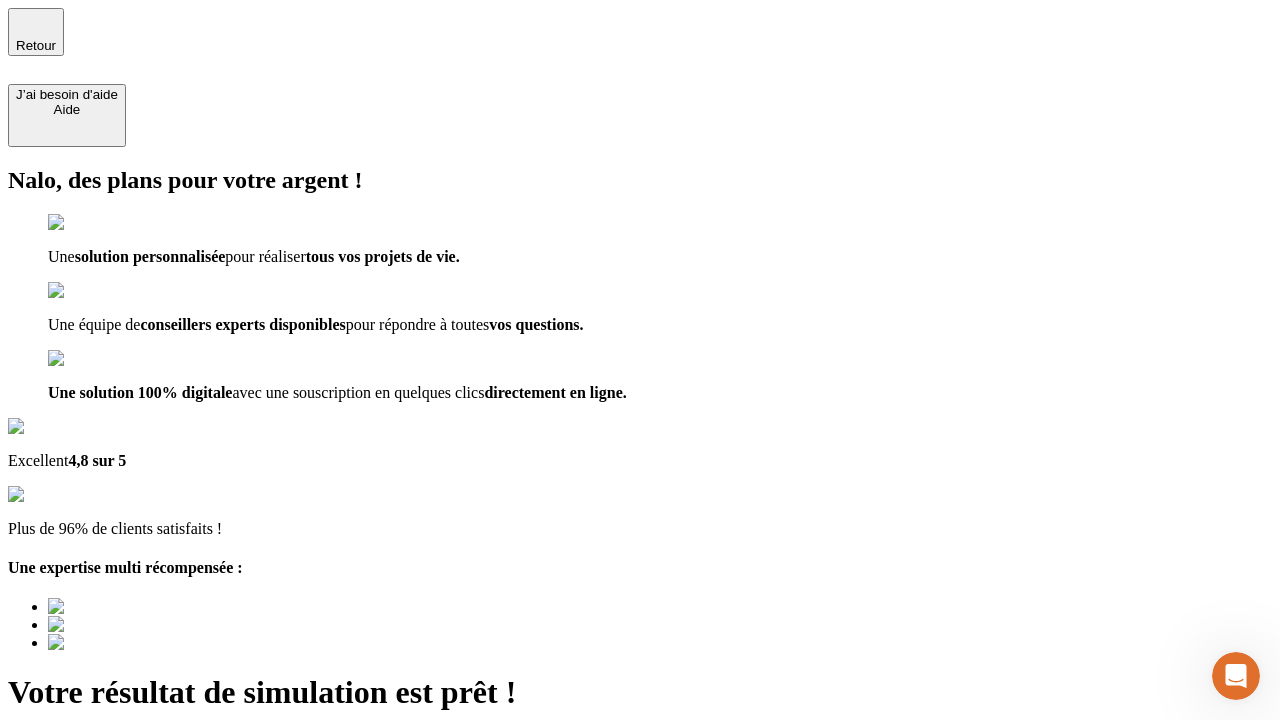click on "Découvrir ma simulation" at bounding box center (87, 847) 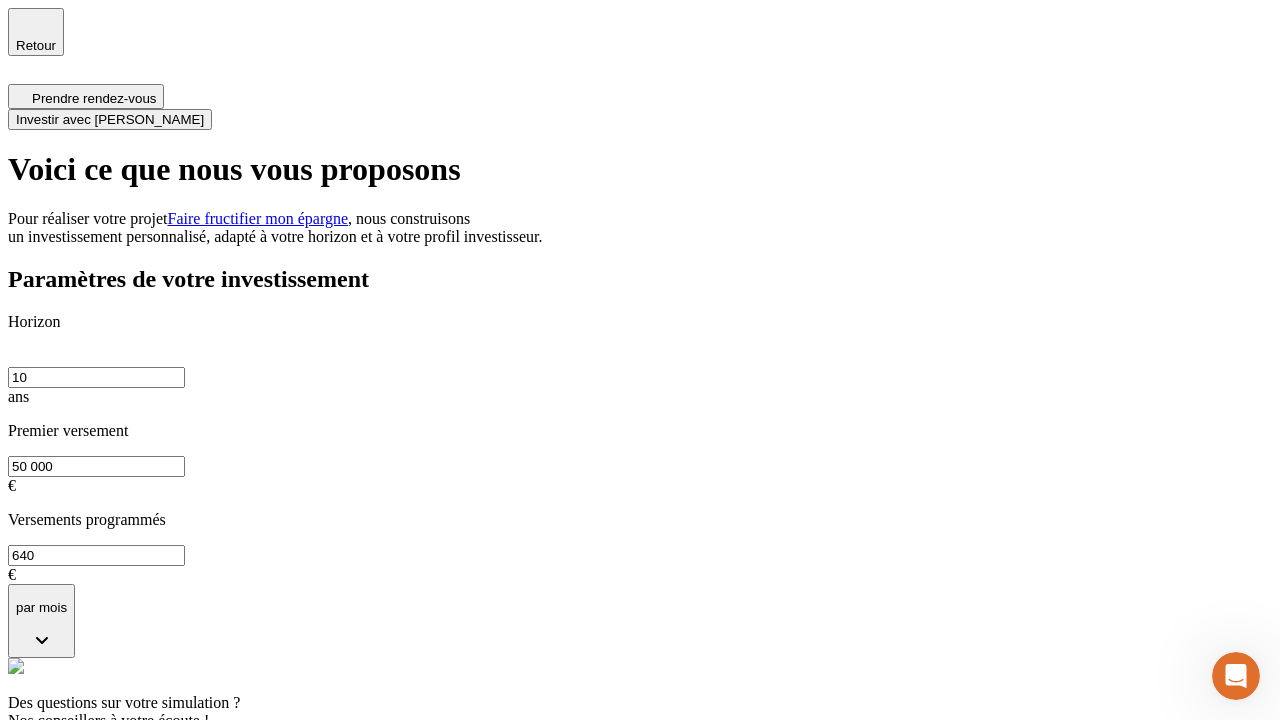 click on "Investir avec [PERSON_NAME]" at bounding box center [110, 119] 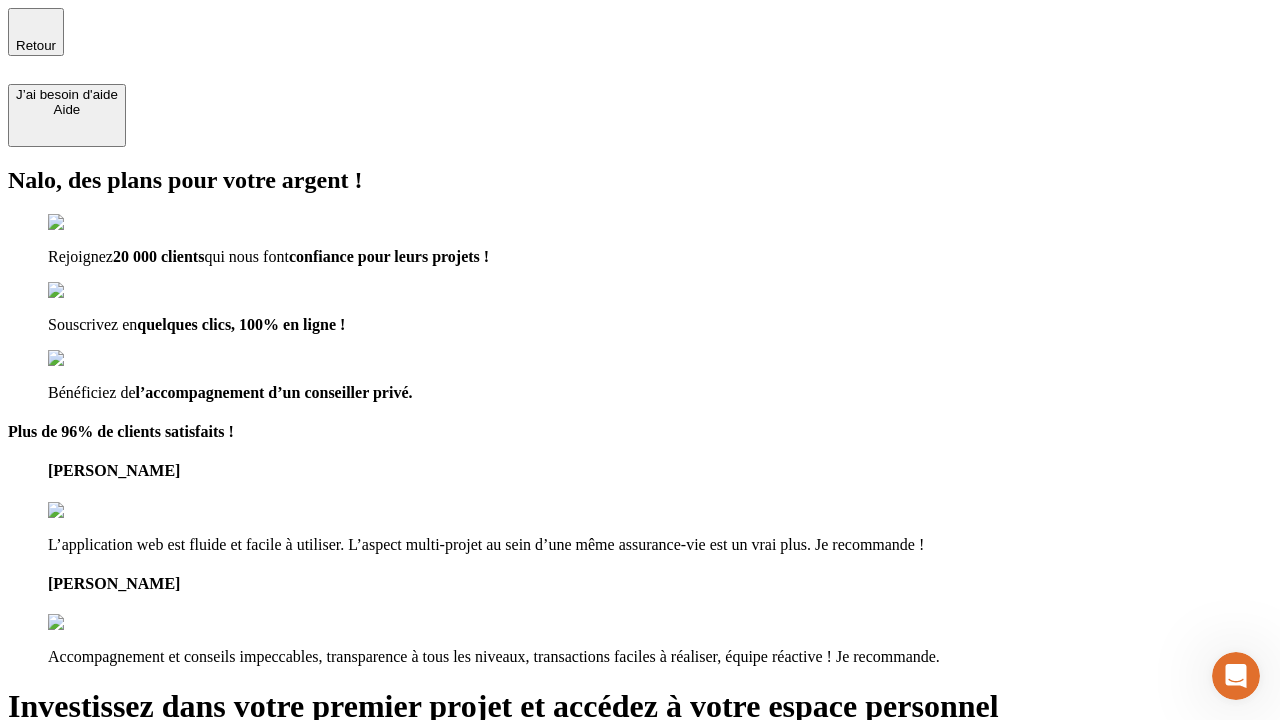type on "[EMAIL_ADDRESS][DOMAIN_NAME]" 